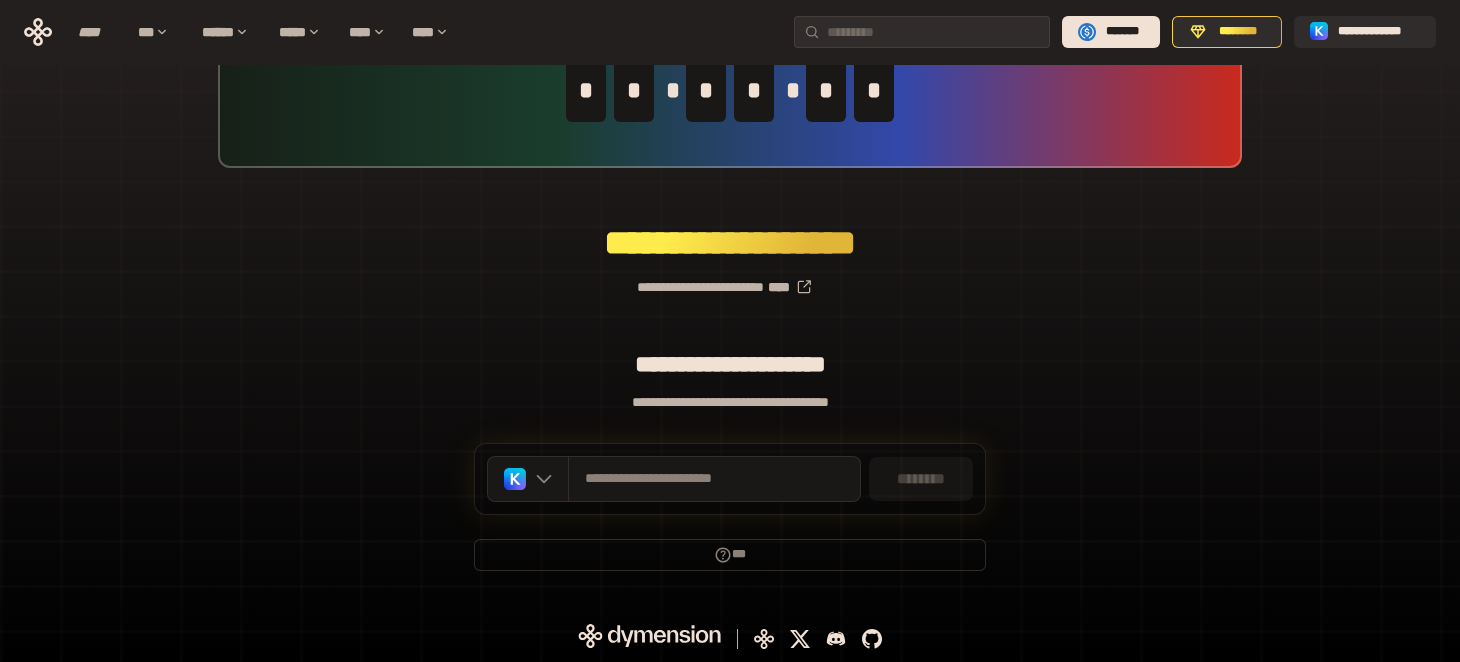 scroll, scrollTop: 0, scrollLeft: 0, axis: both 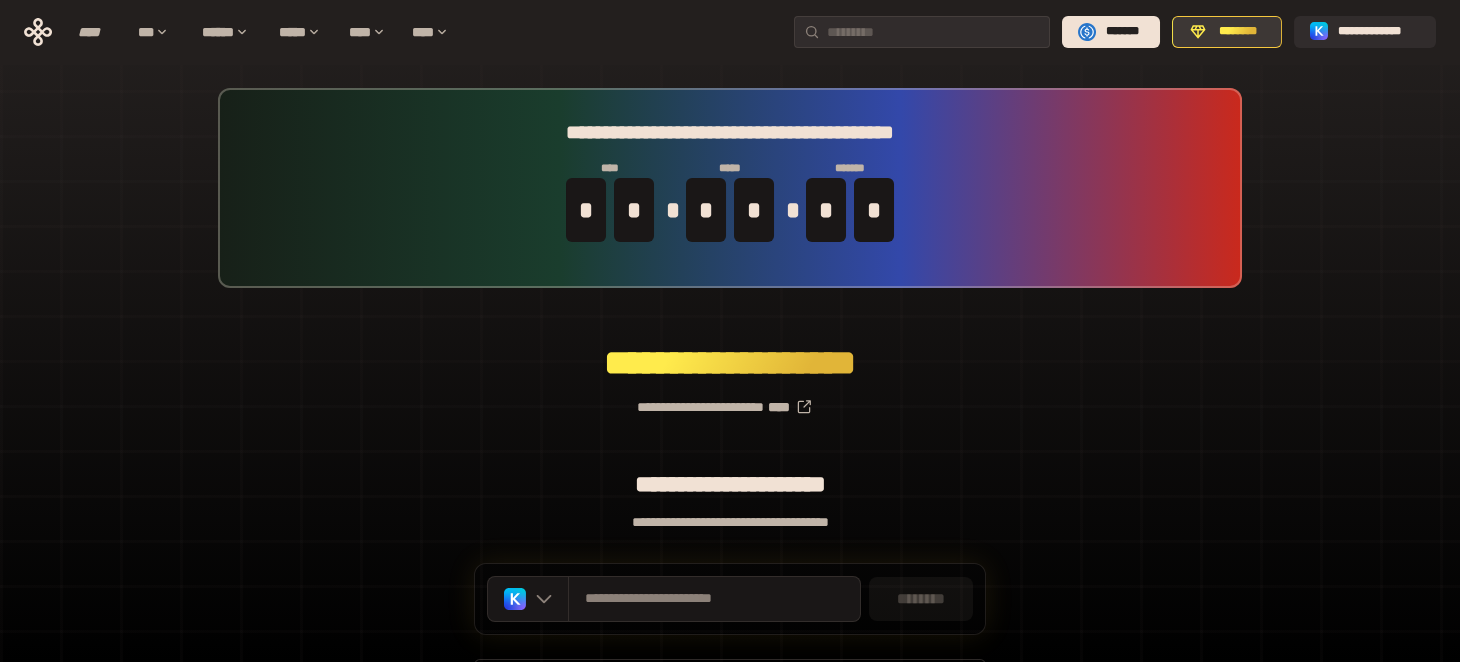 click on "********" at bounding box center [1238, 32] 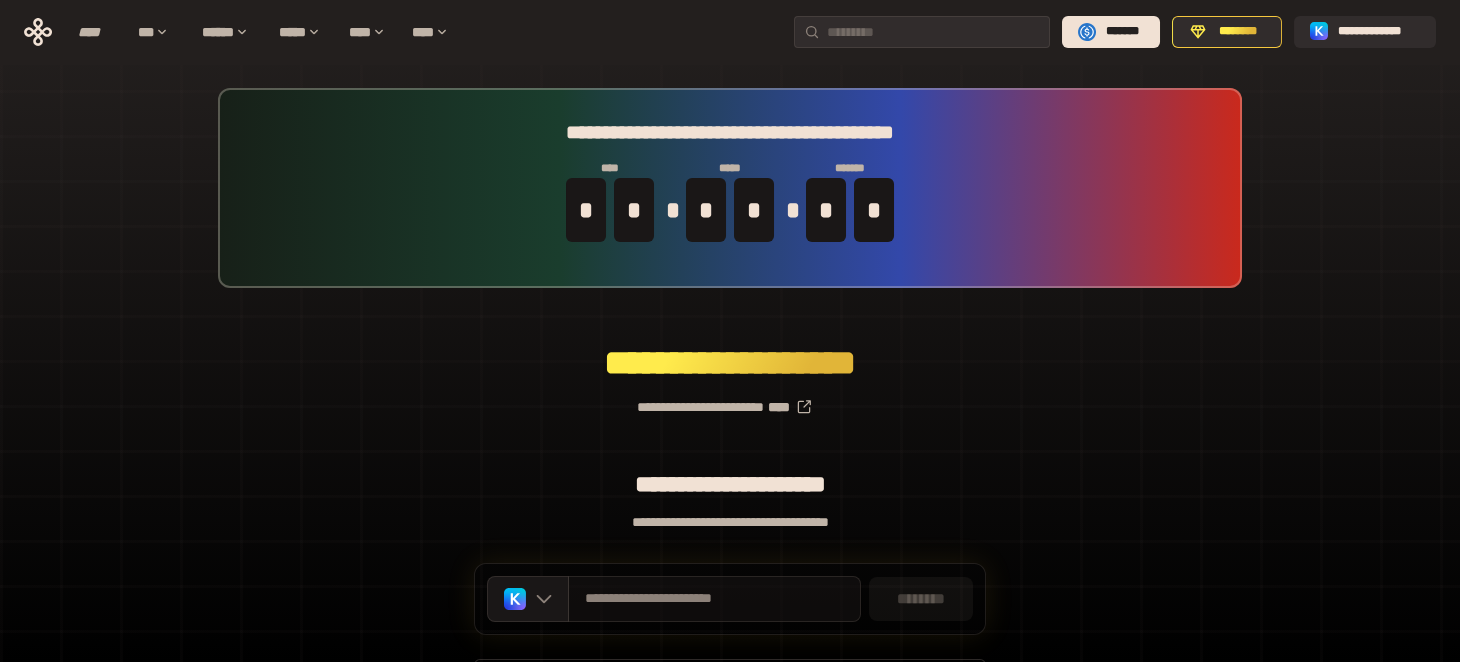 scroll, scrollTop: 120, scrollLeft: 0, axis: vertical 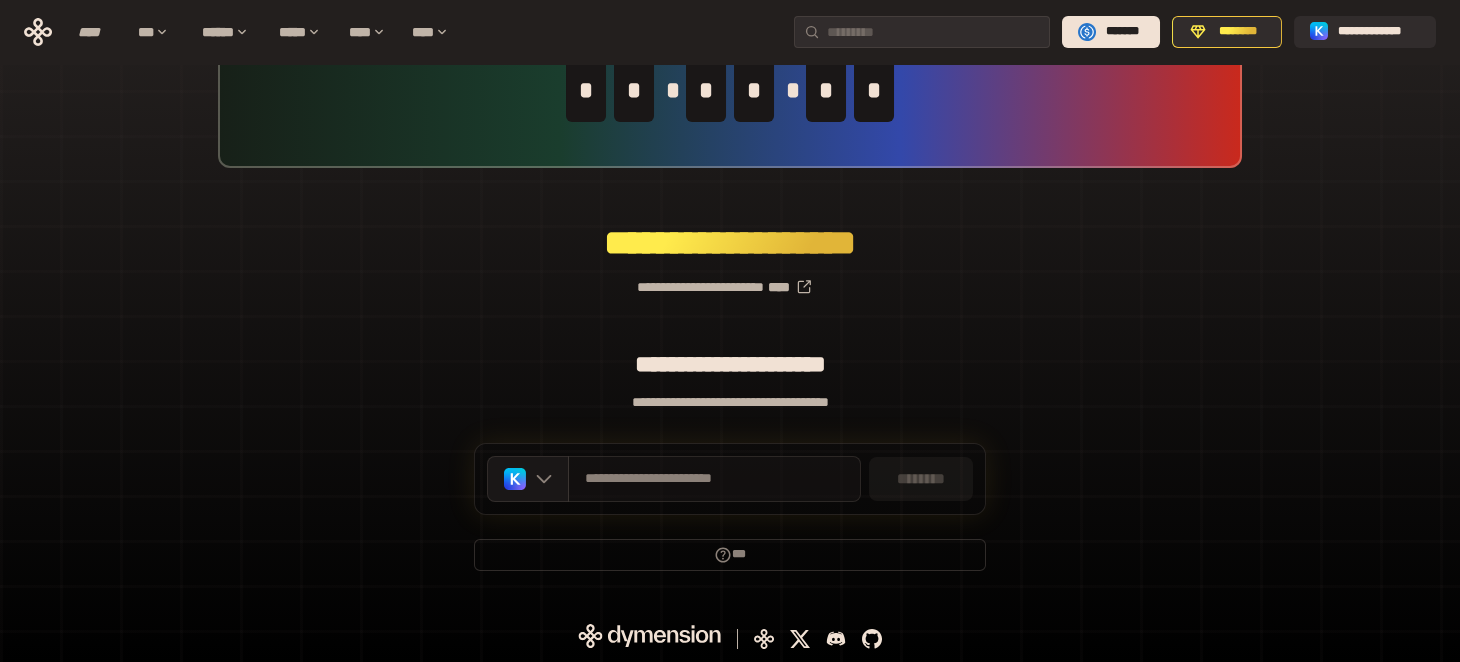 click on "**********" at bounding box center (714, 479) 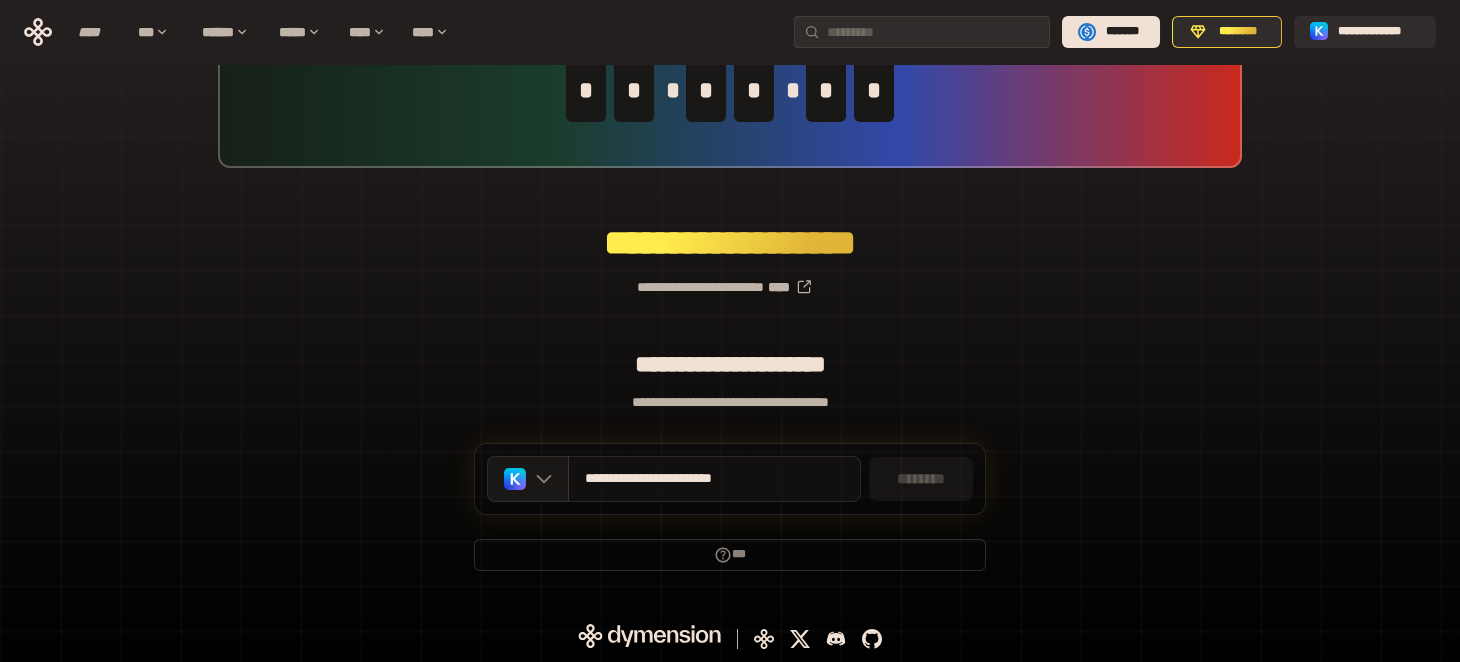 click on "**********" at bounding box center (682, 479) 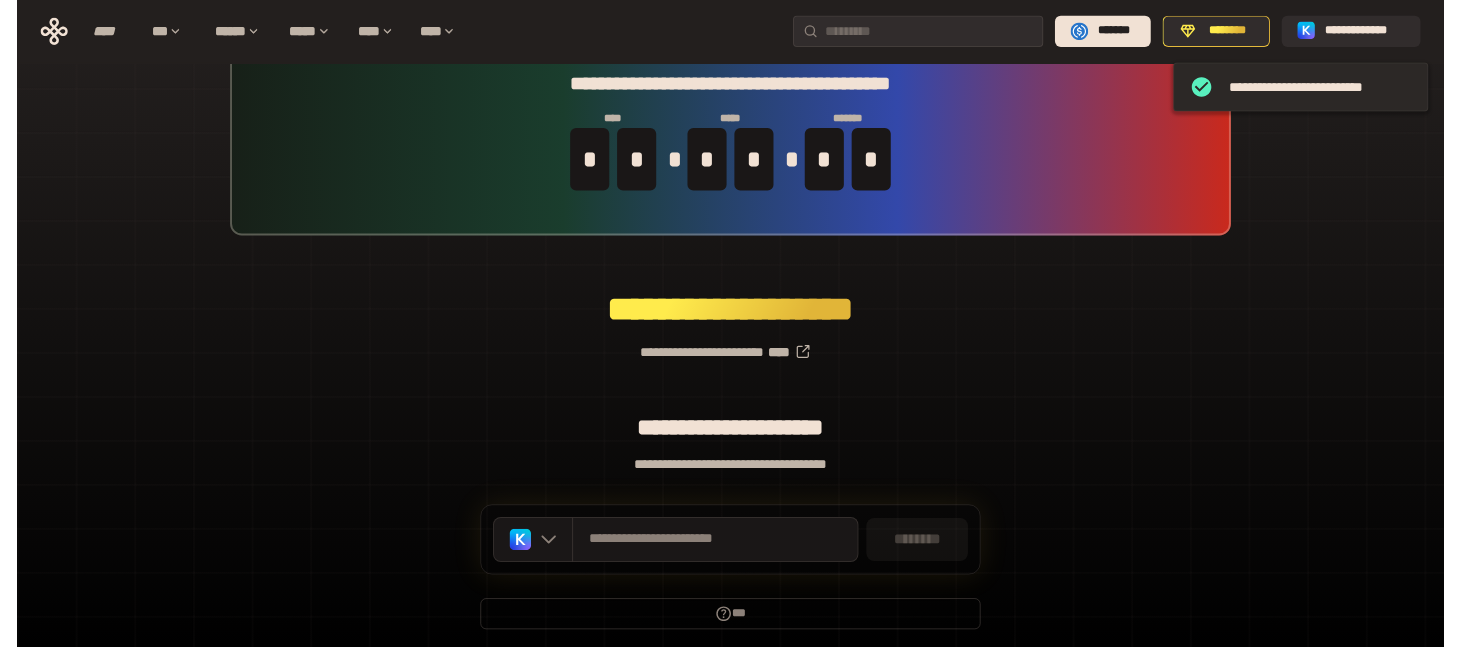 scroll, scrollTop: 0, scrollLeft: 0, axis: both 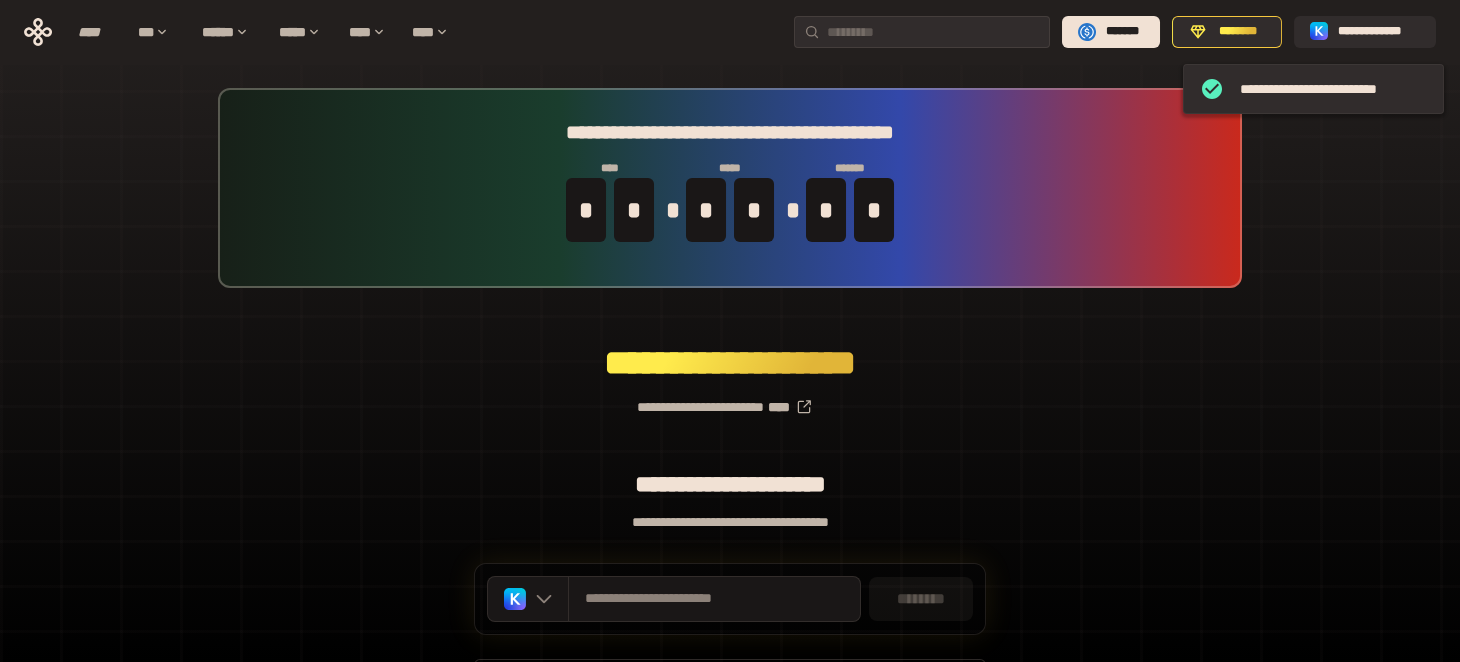 click on "**********" at bounding box center (730, 32) 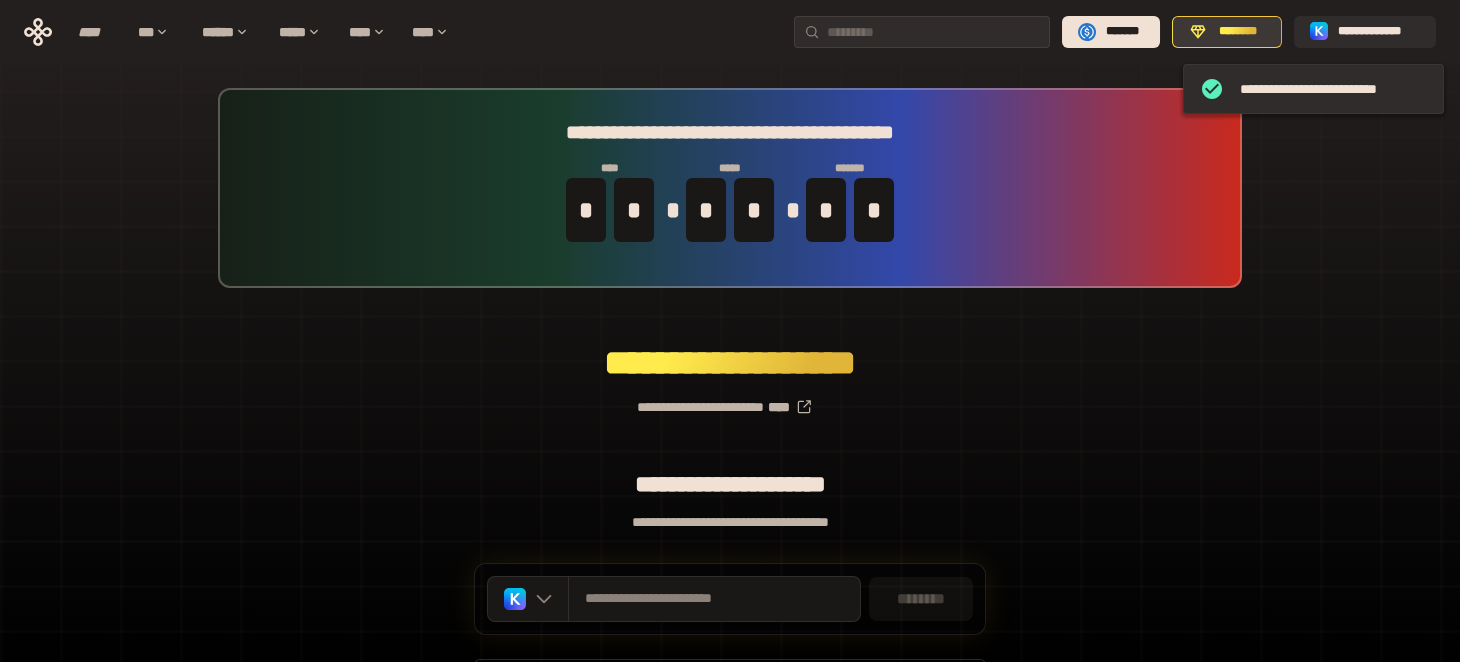 click on "********" at bounding box center [1238, 32] 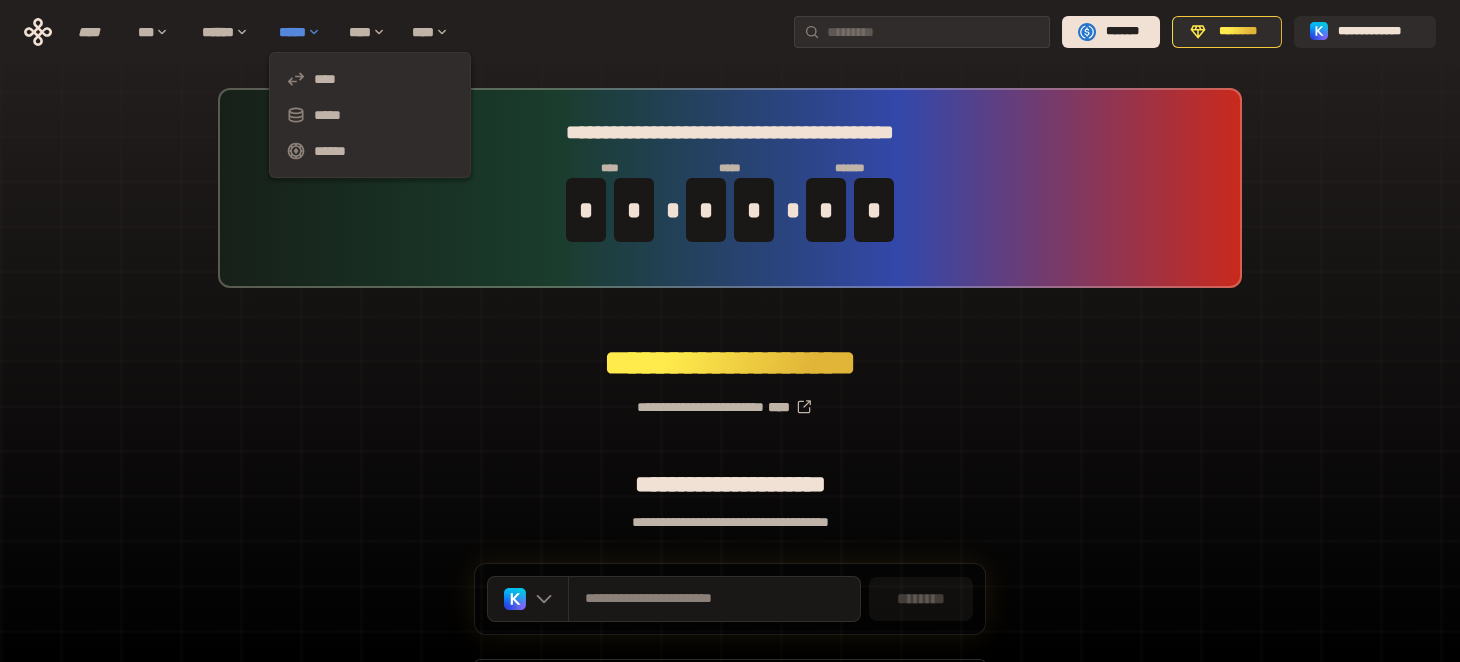click on "*****" at bounding box center (304, 32) 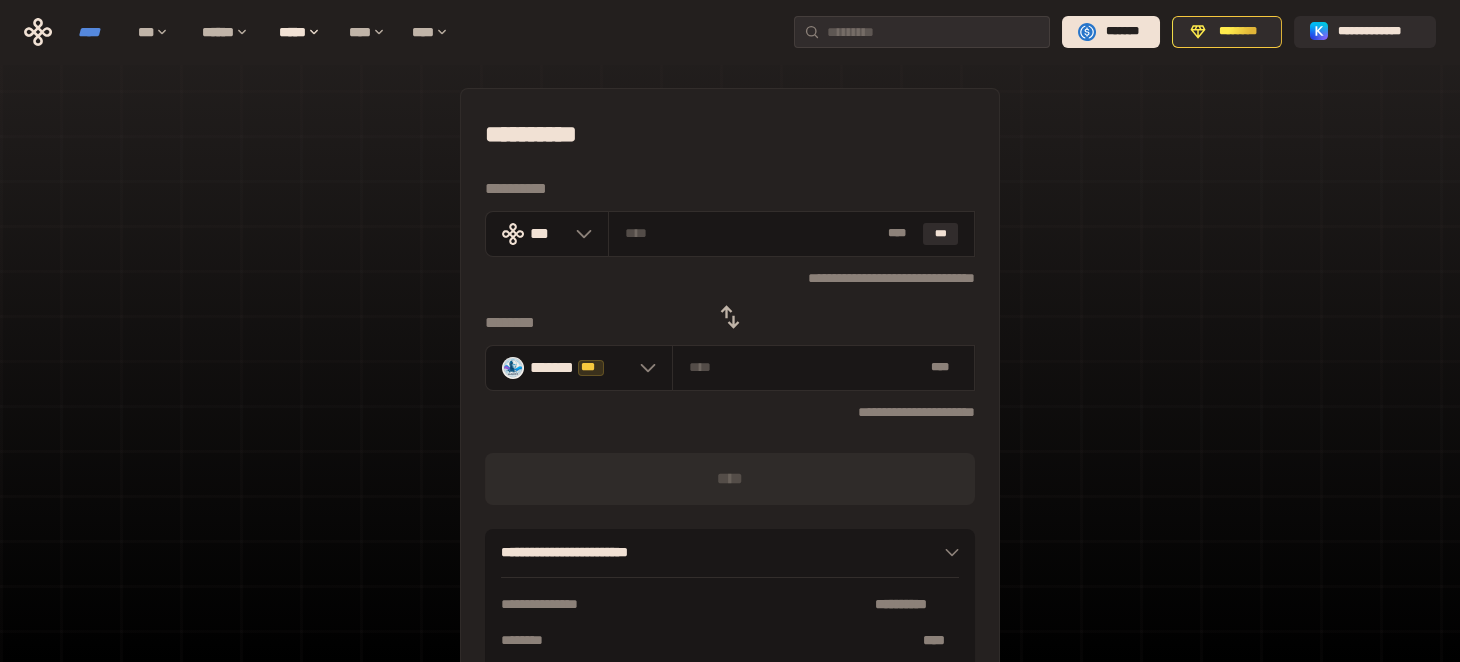 click on "****" at bounding box center [98, 32] 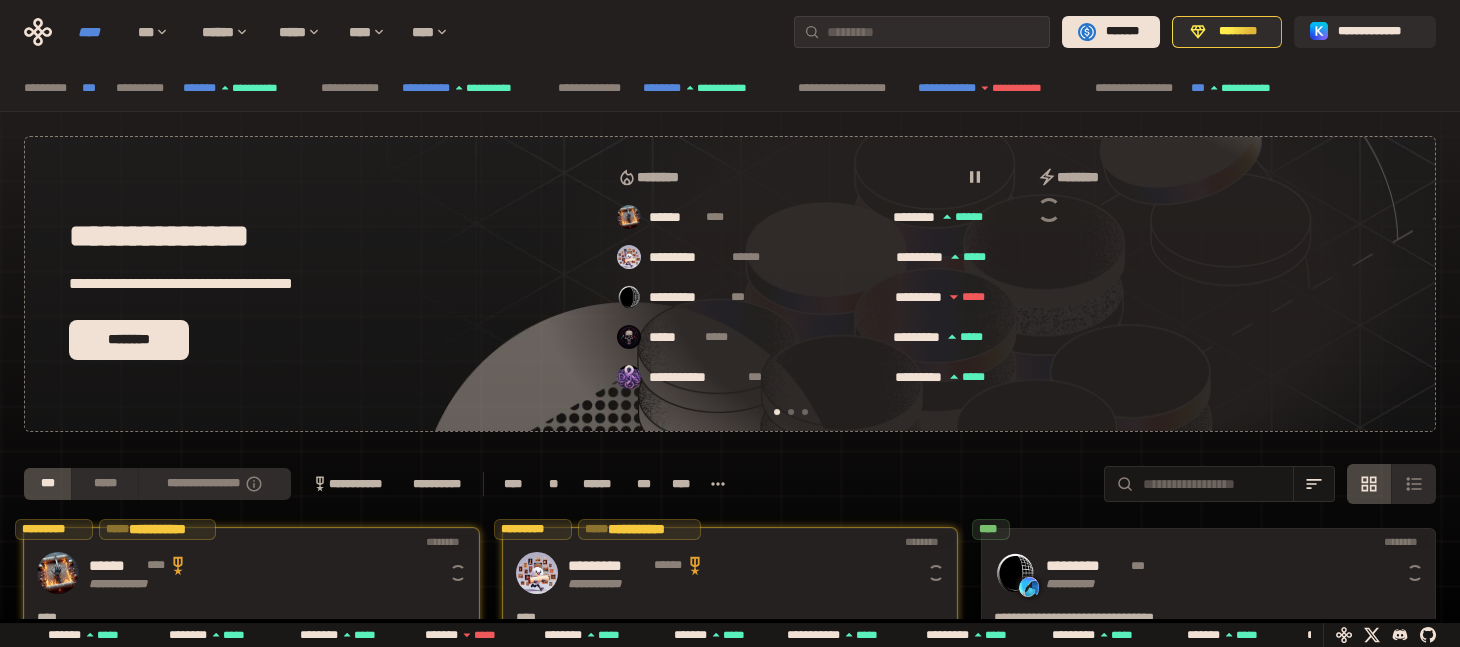 scroll, scrollTop: 0, scrollLeft: 16, axis: horizontal 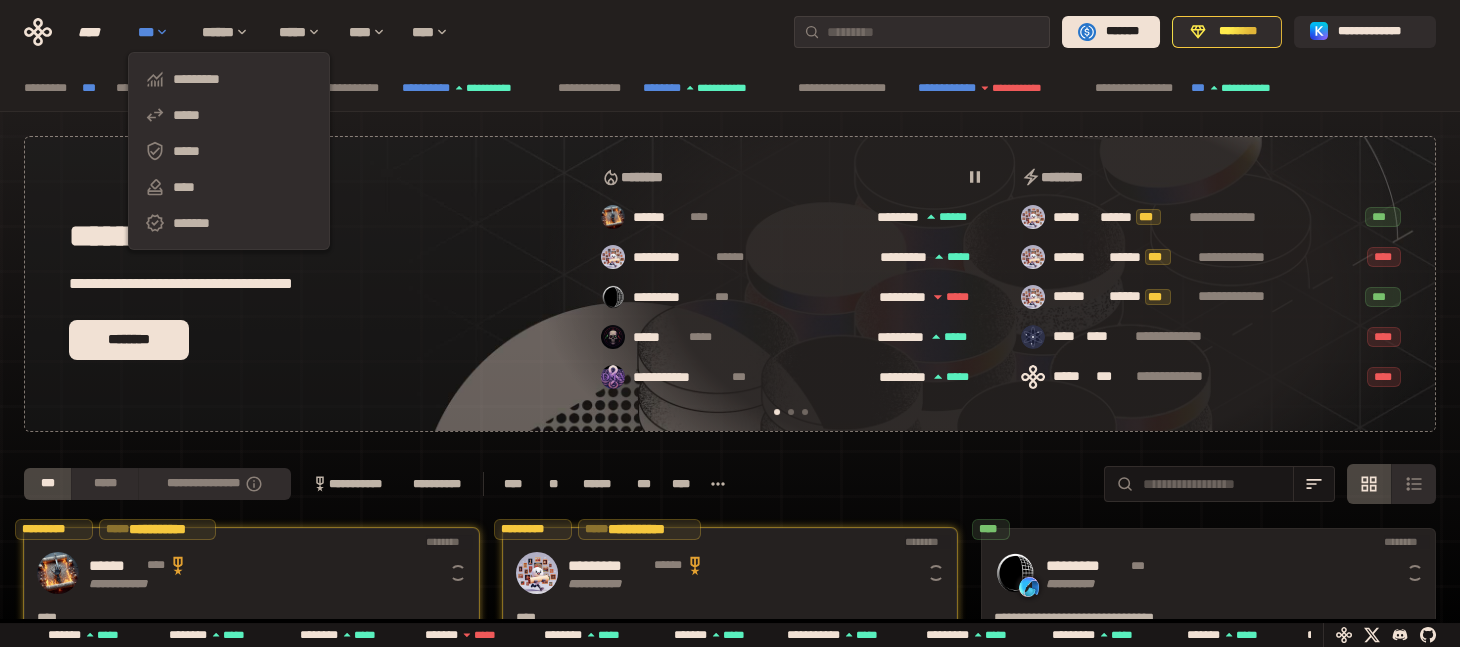 click 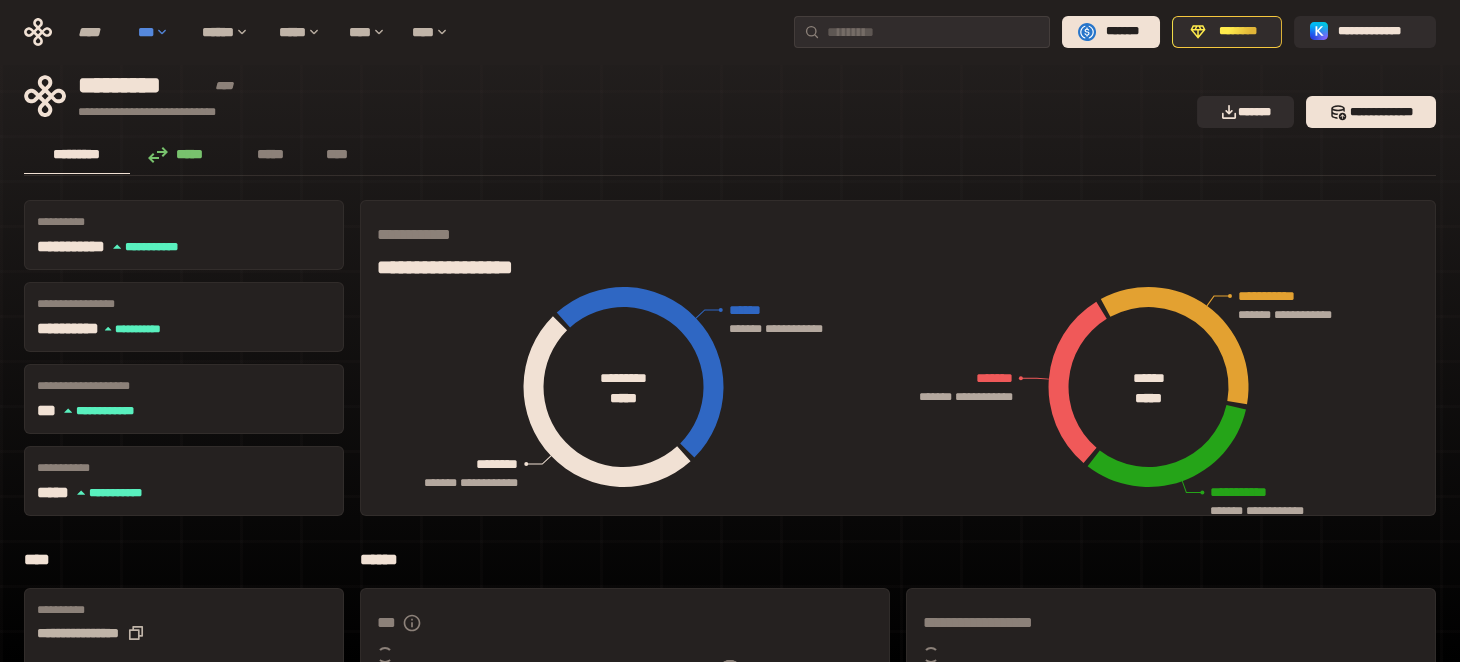 click 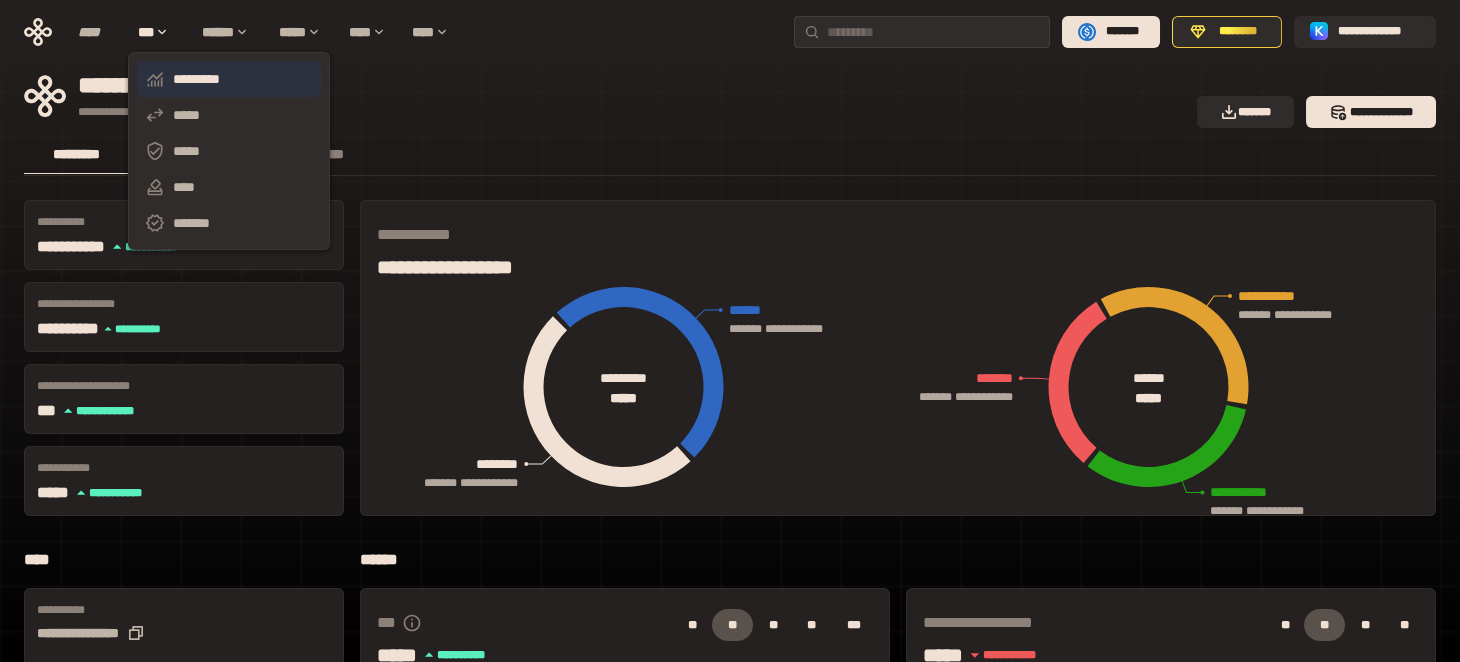 click on "*********" at bounding box center (229, 79) 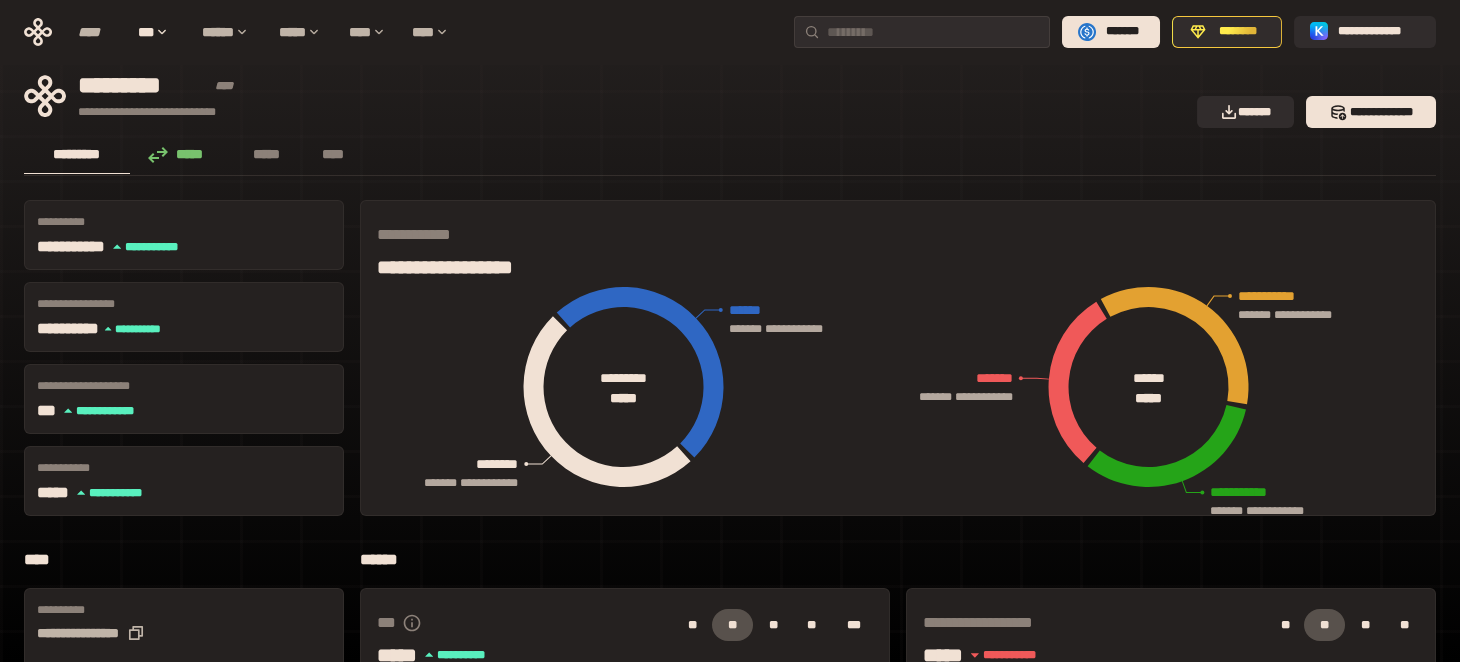 click on "**********" at bounding box center [604, 96] 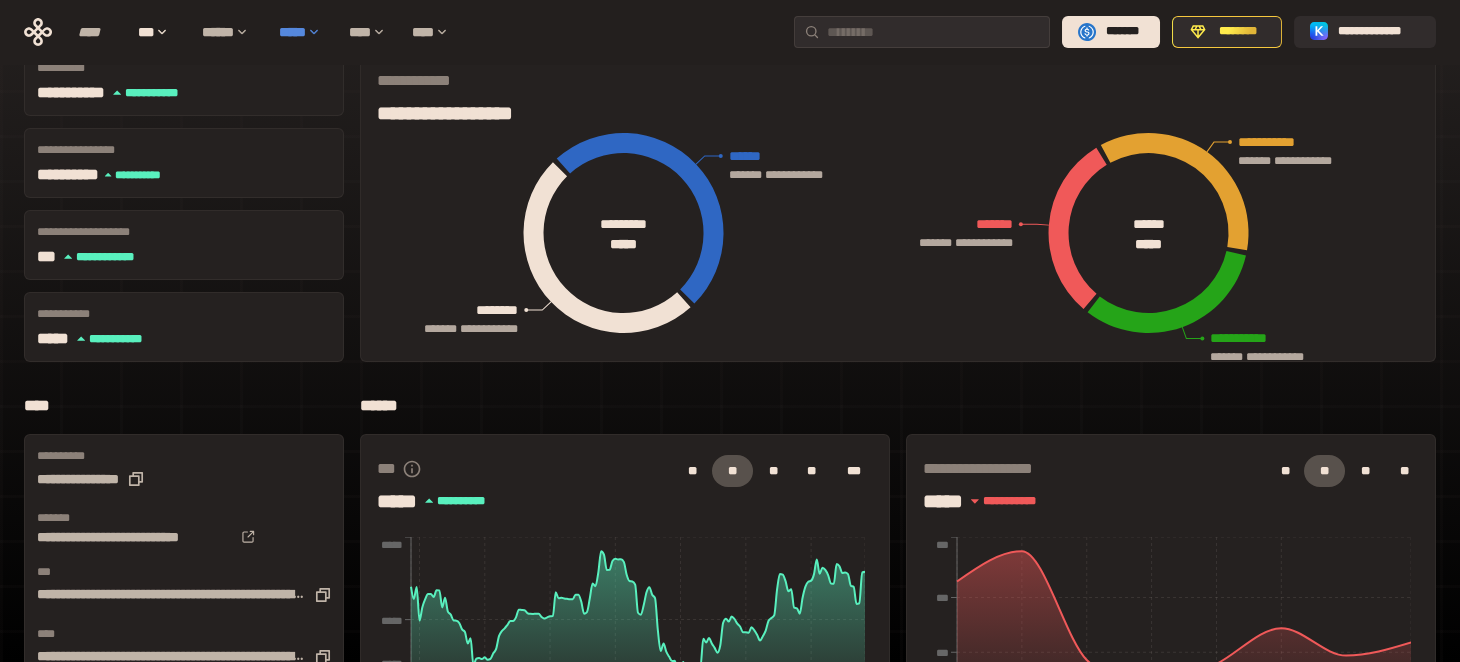 scroll, scrollTop: 0, scrollLeft: 0, axis: both 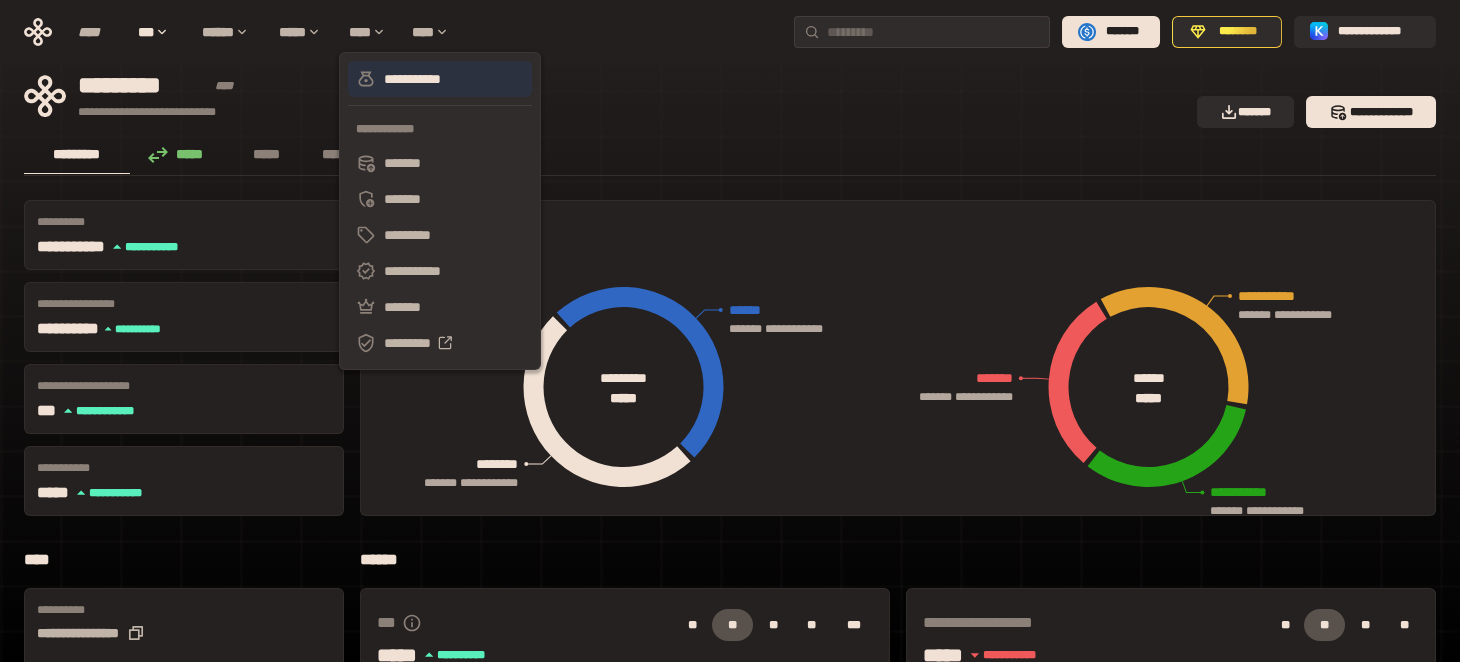click 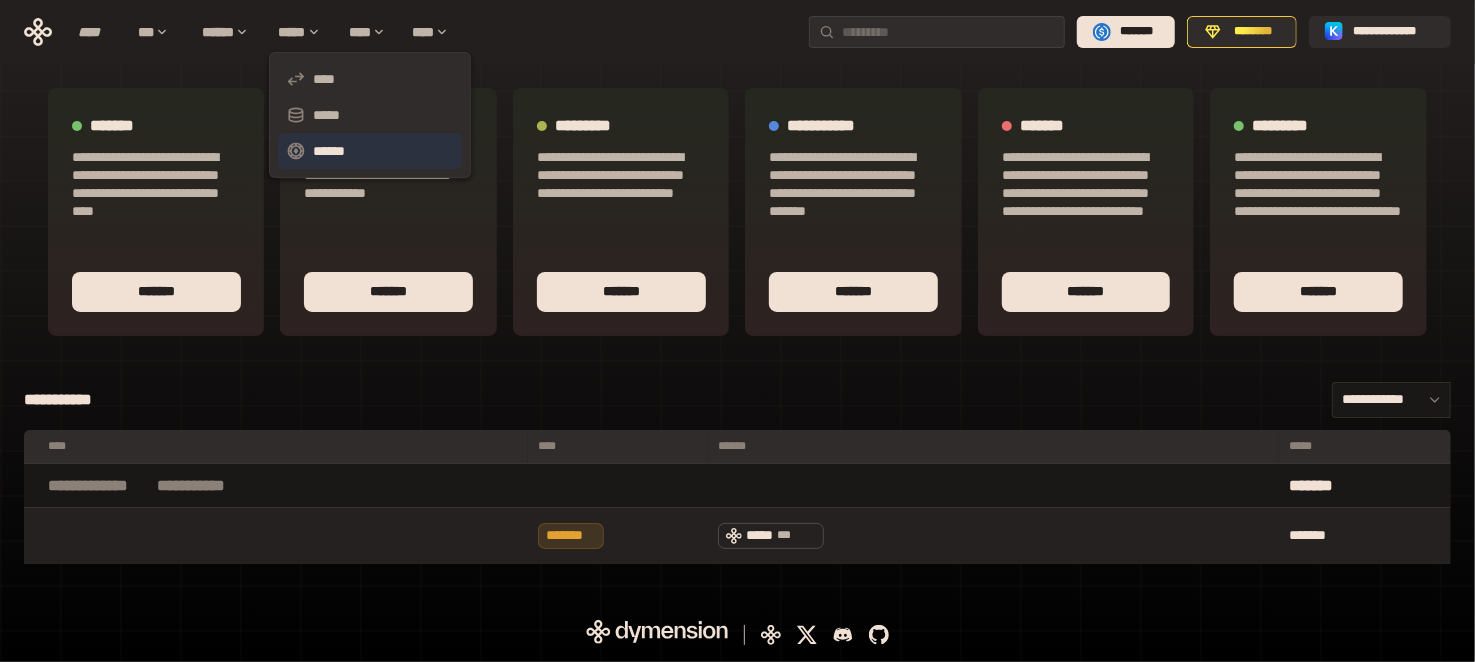 click on "******" at bounding box center [370, 151] 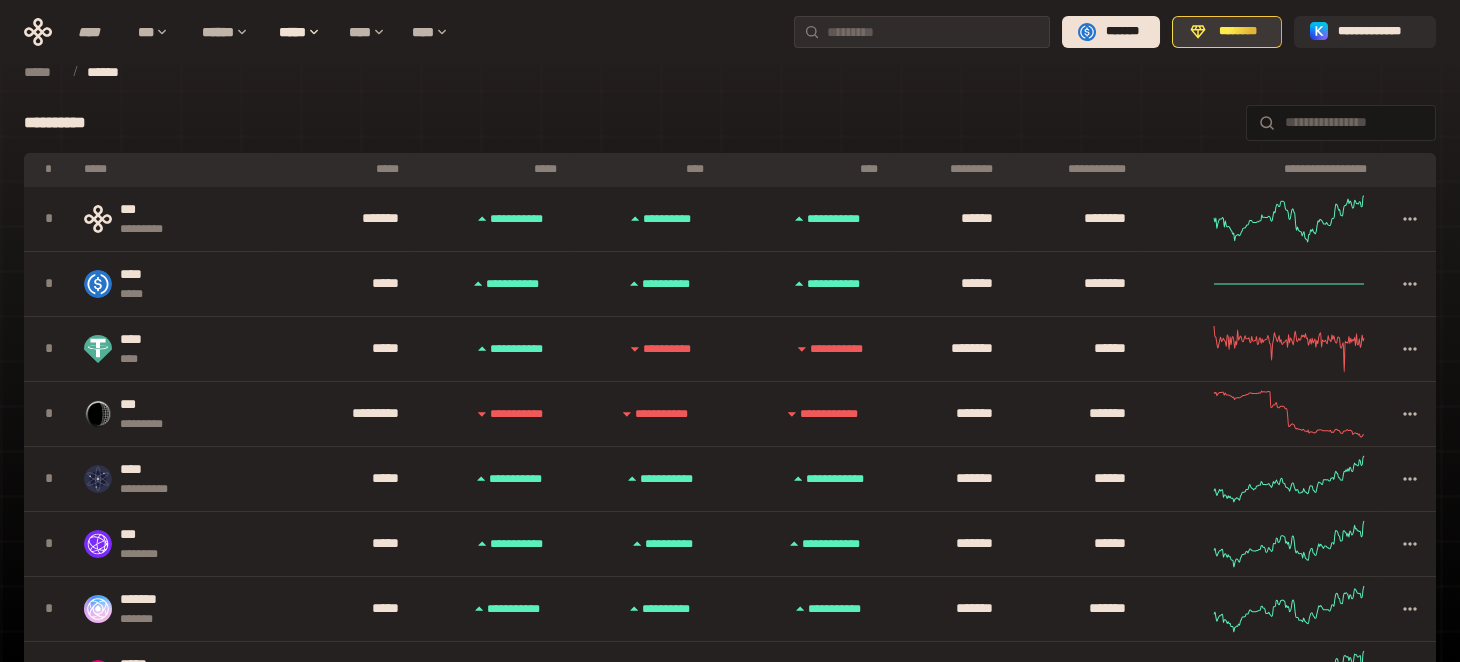click 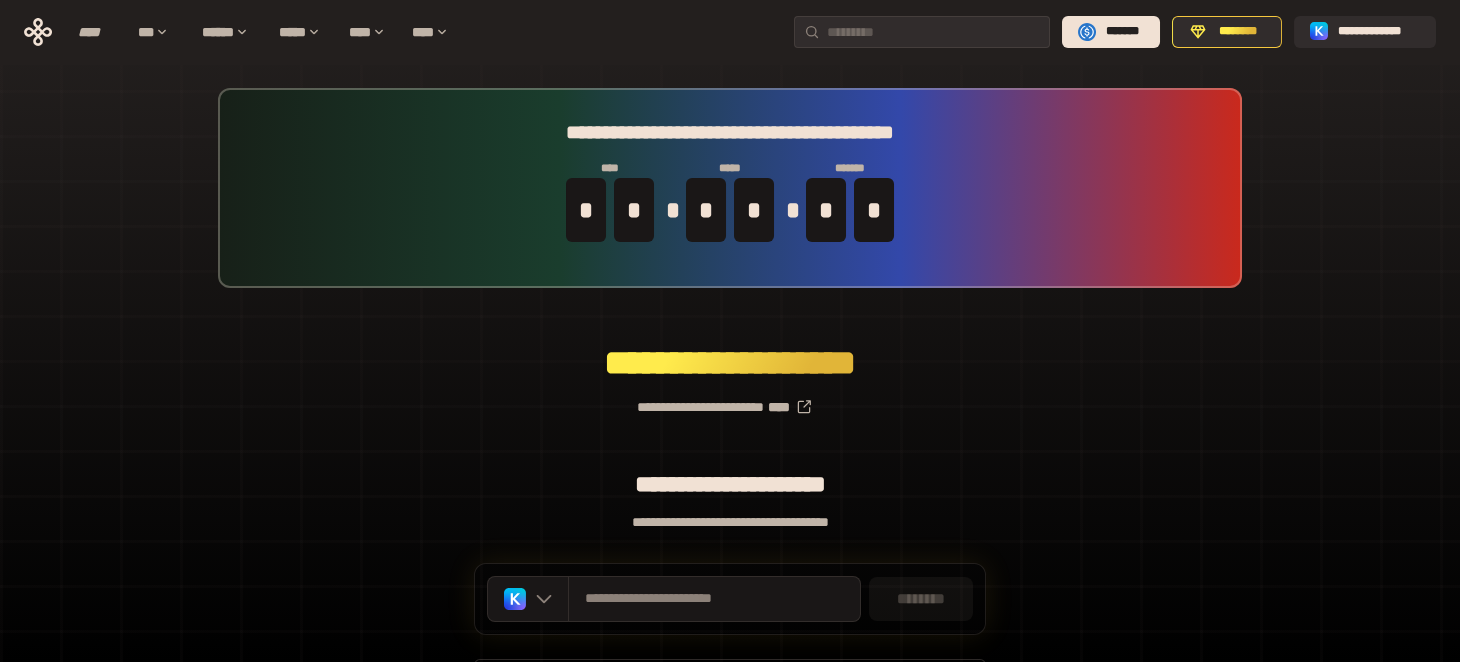 click on "**********" at bounding box center (730, 522) 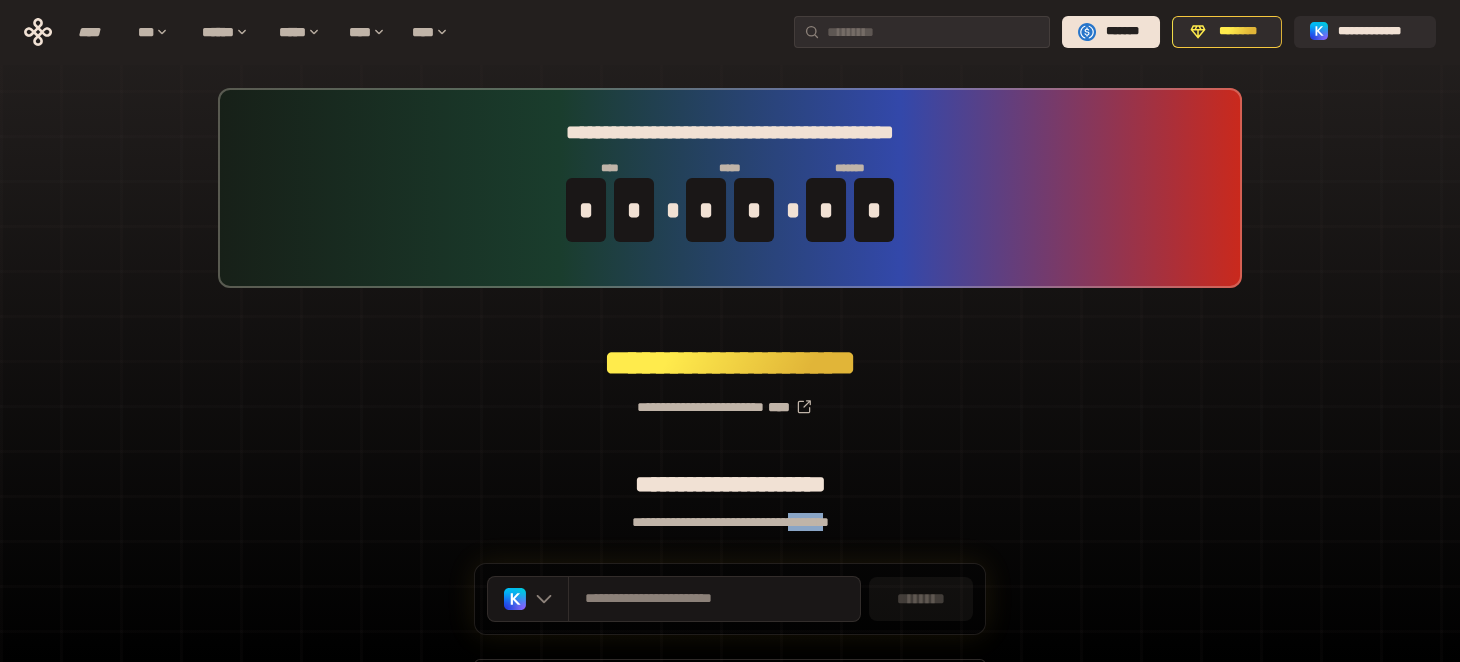 click on "**********" at bounding box center (730, 484) 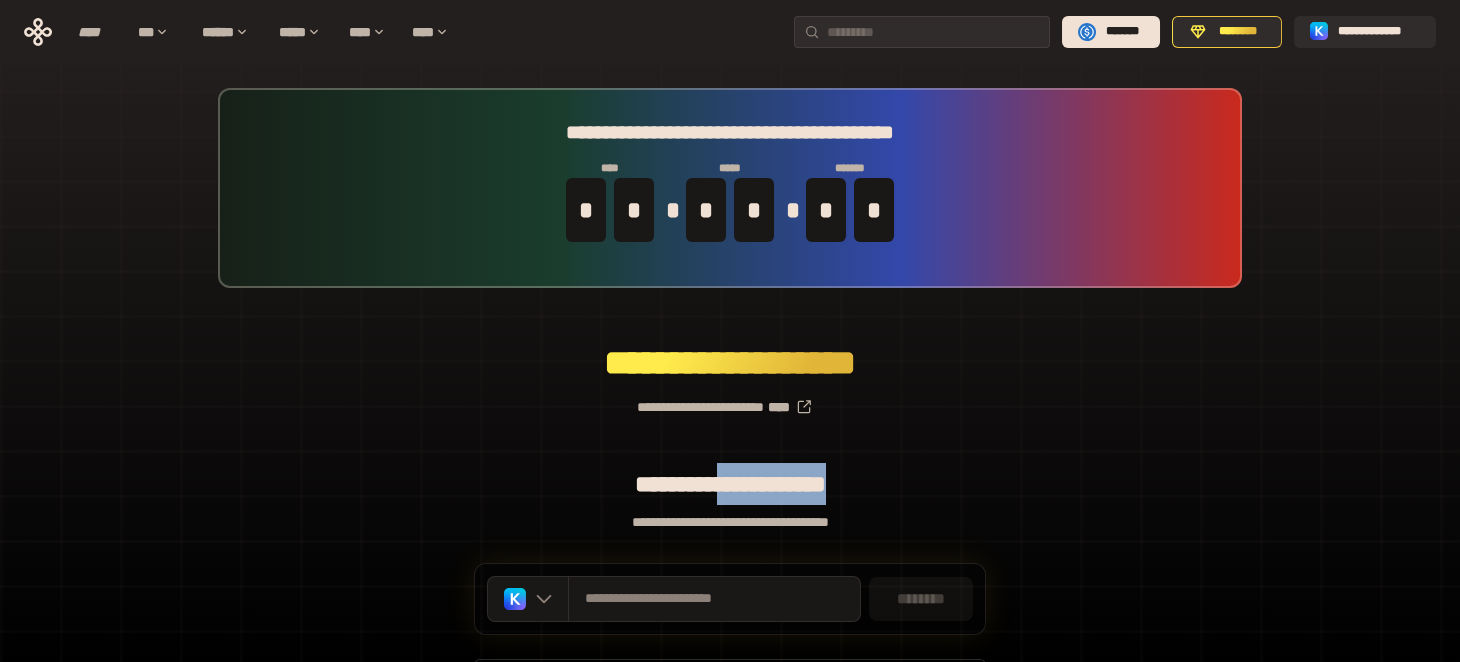 click on "**********" at bounding box center (730, 484) 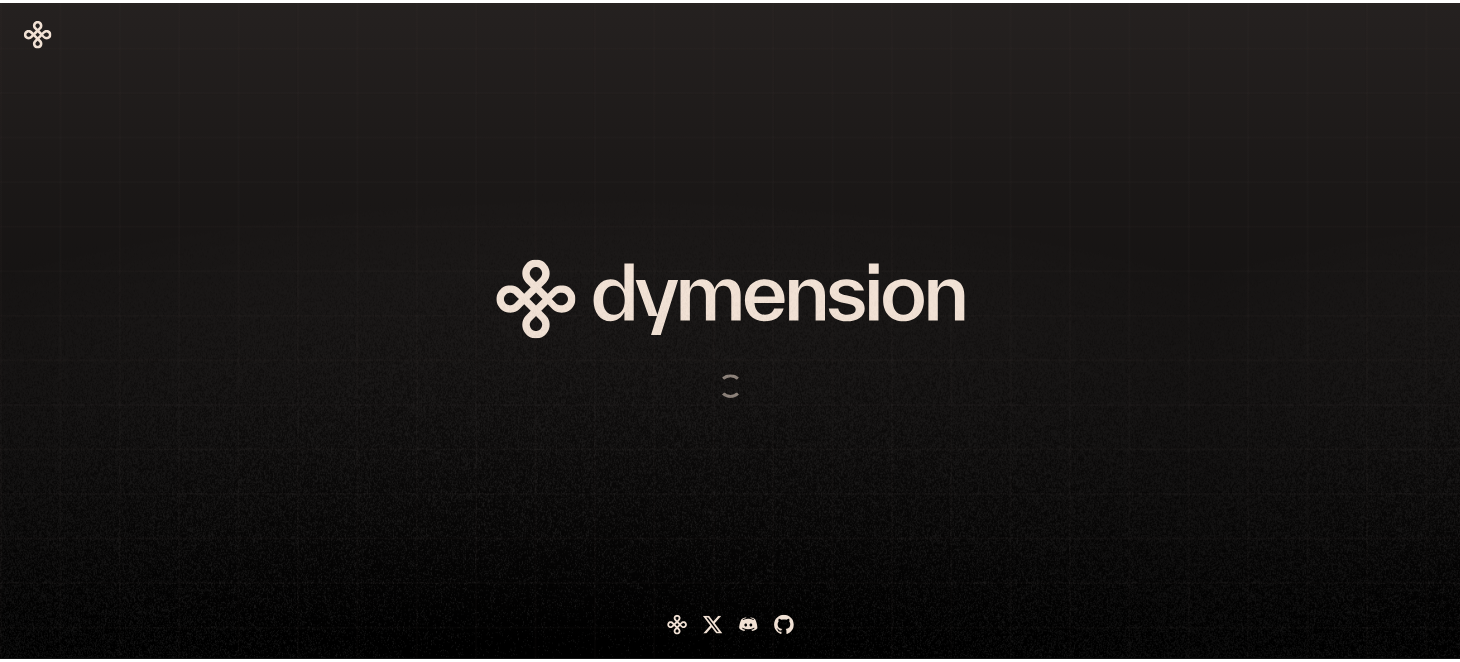 scroll, scrollTop: 0, scrollLeft: 0, axis: both 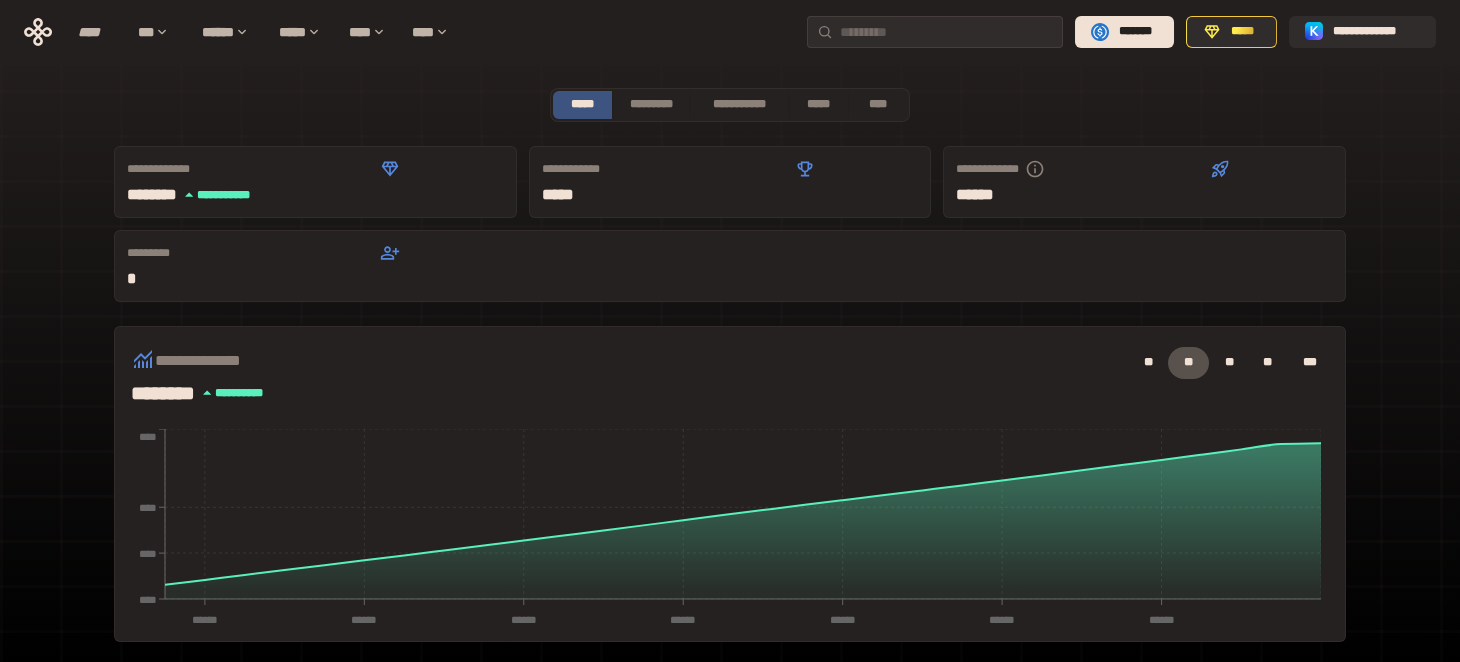 click on "*****" at bounding box center (1242, 32) 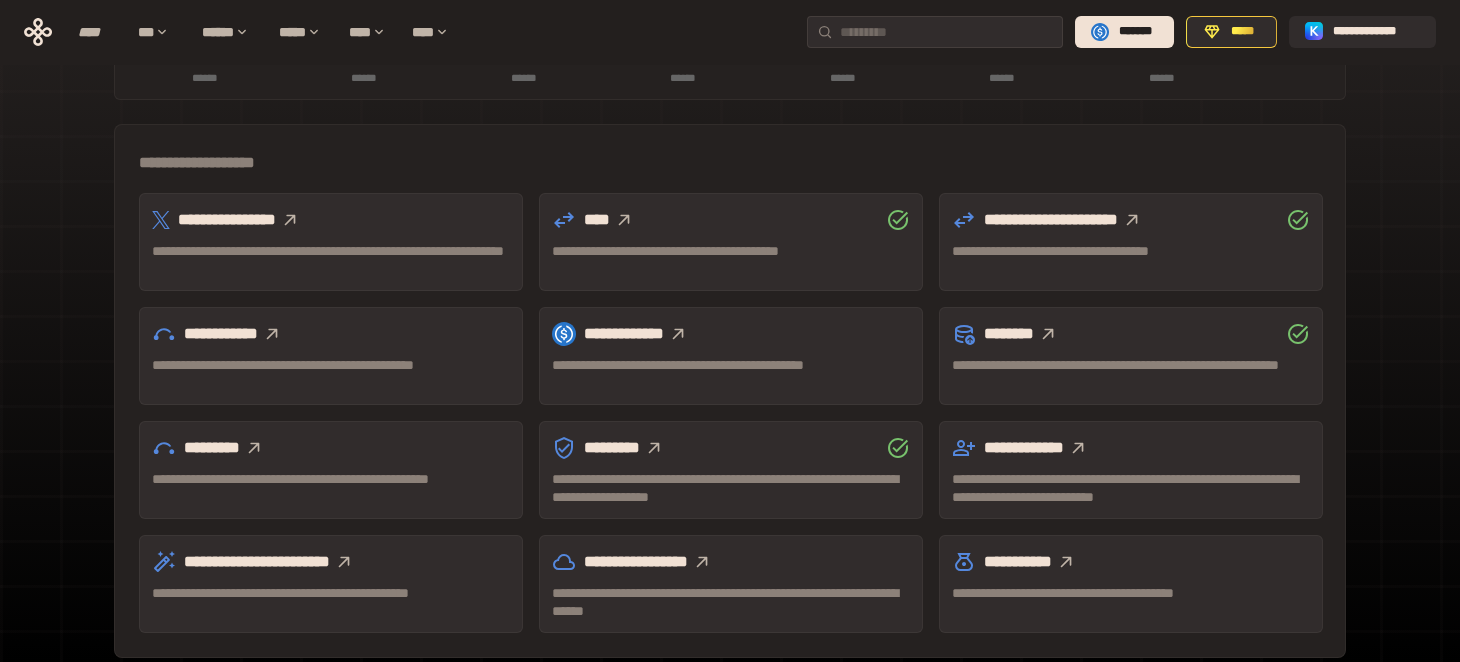 scroll, scrollTop: 0, scrollLeft: 0, axis: both 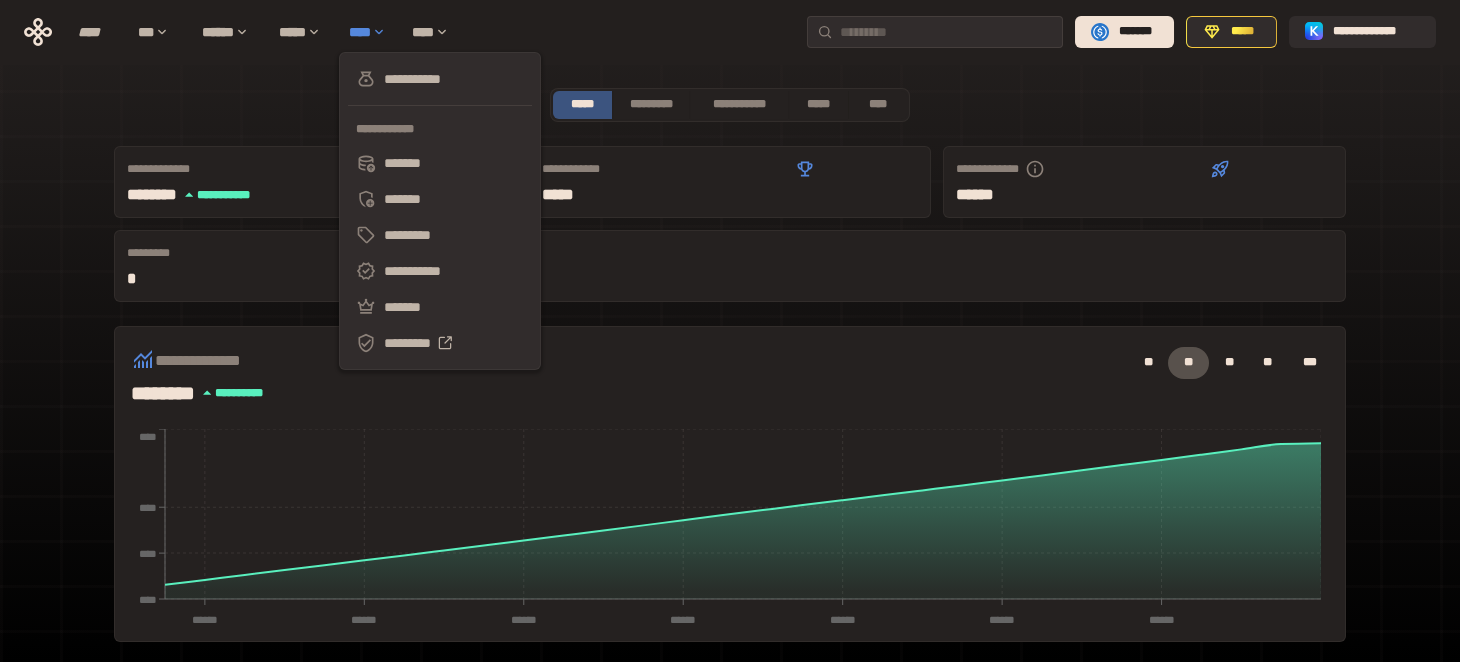 click on "****" at bounding box center [370, 32] 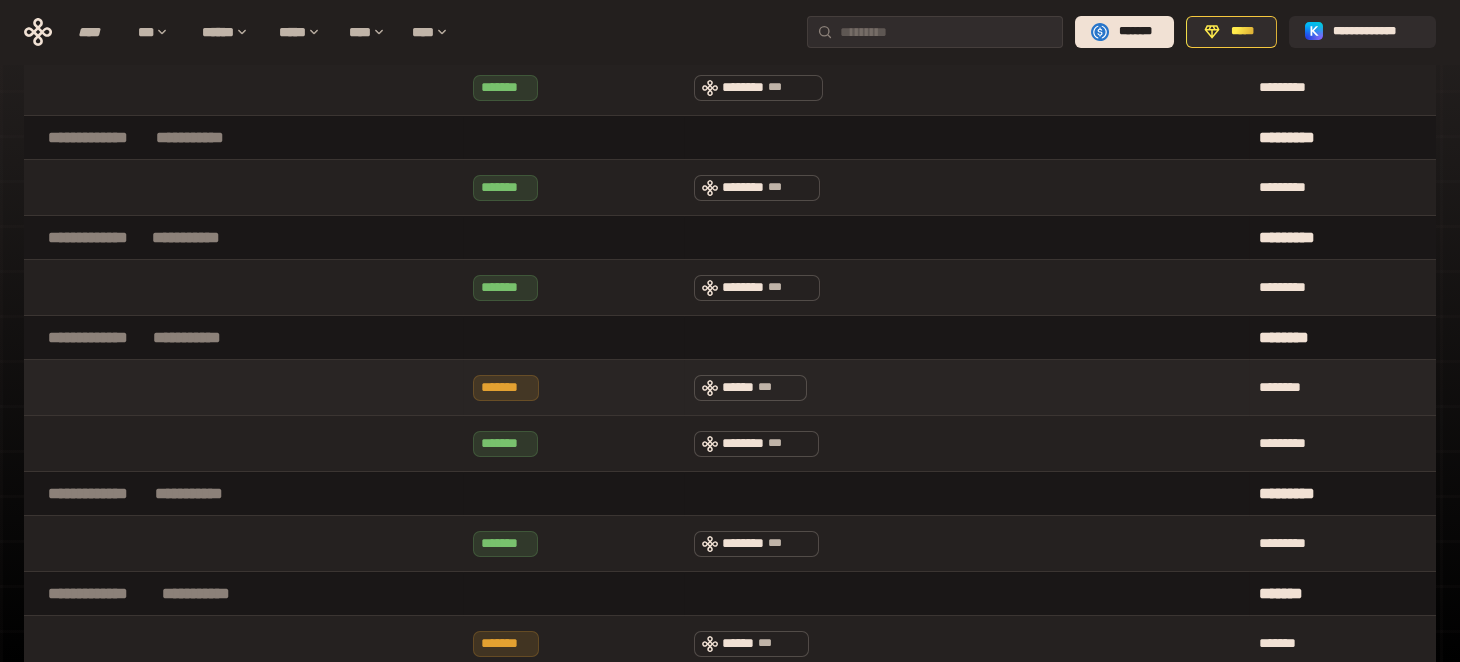 scroll, scrollTop: 0, scrollLeft: 0, axis: both 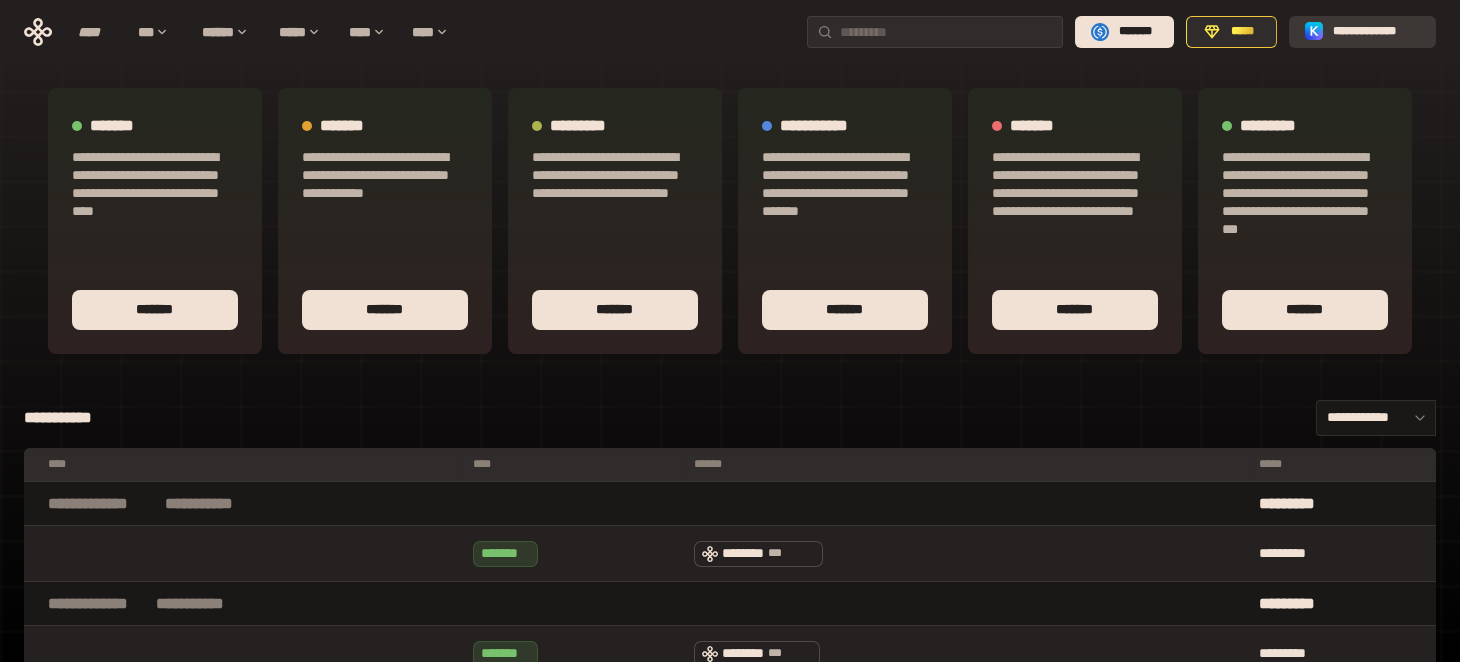 click on "**********" at bounding box center (1376, 32) 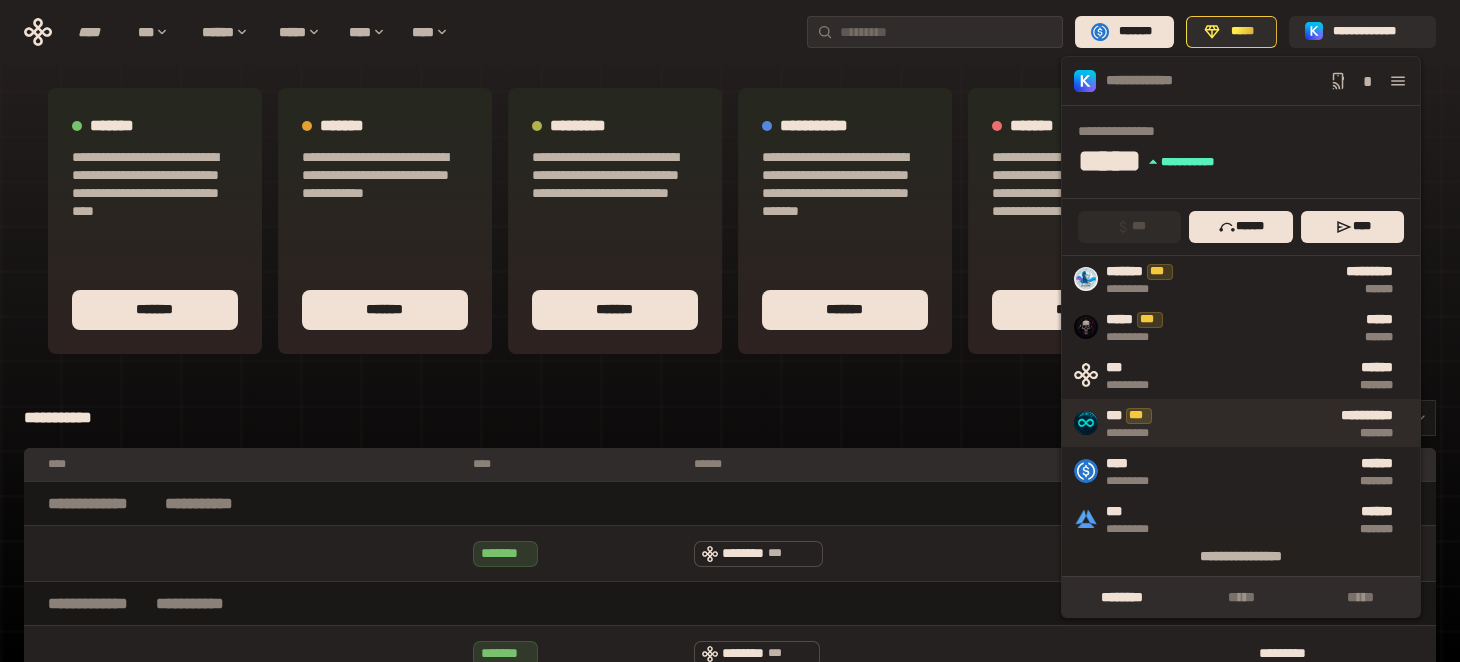 scroll, scrollTop: 0, scrollLeft: 0, axis: both 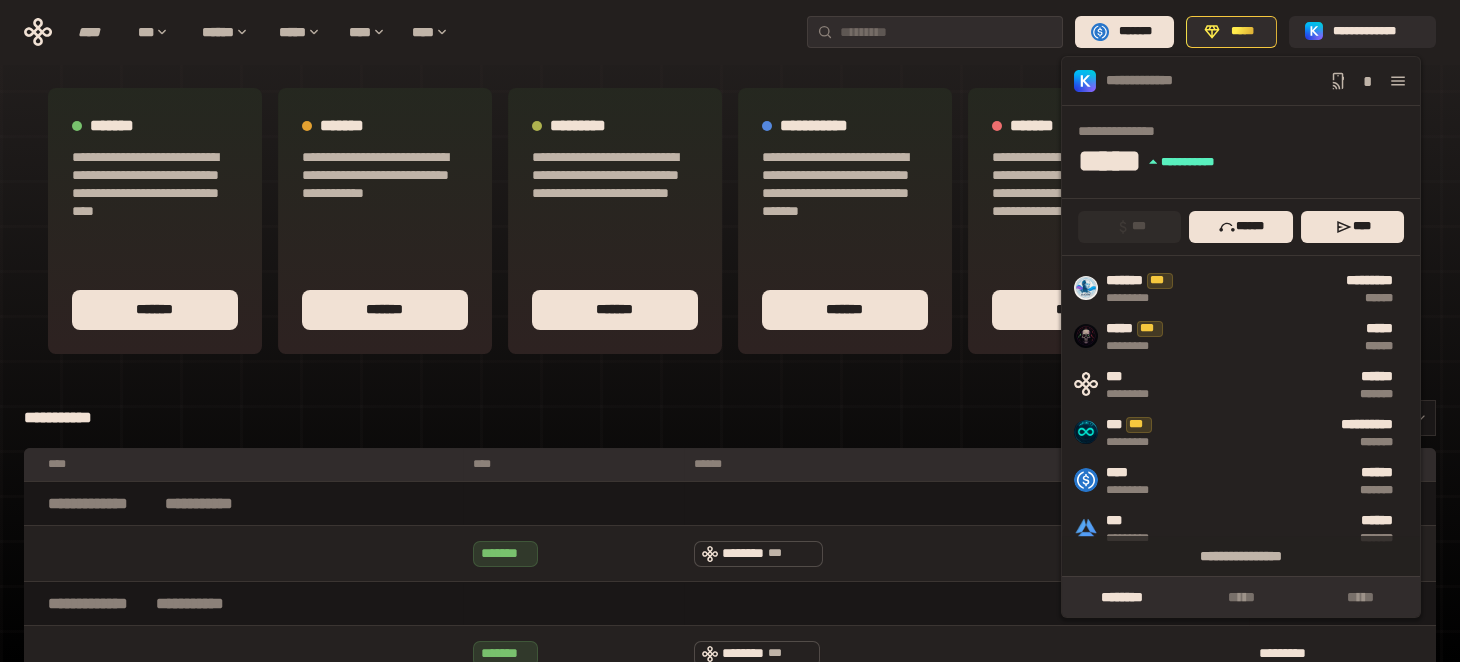click on "**********" at bounding box center (845, 221) 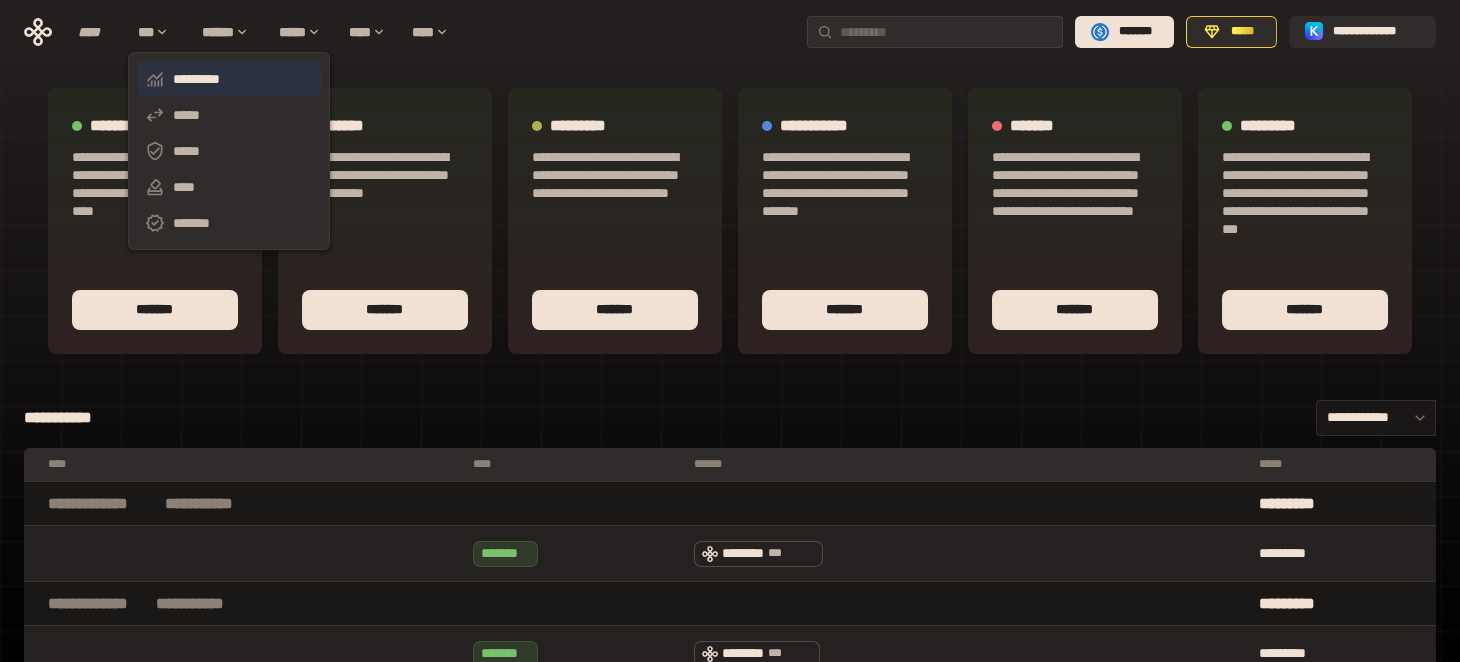 click on "*********" at bounding box center (229, 79) 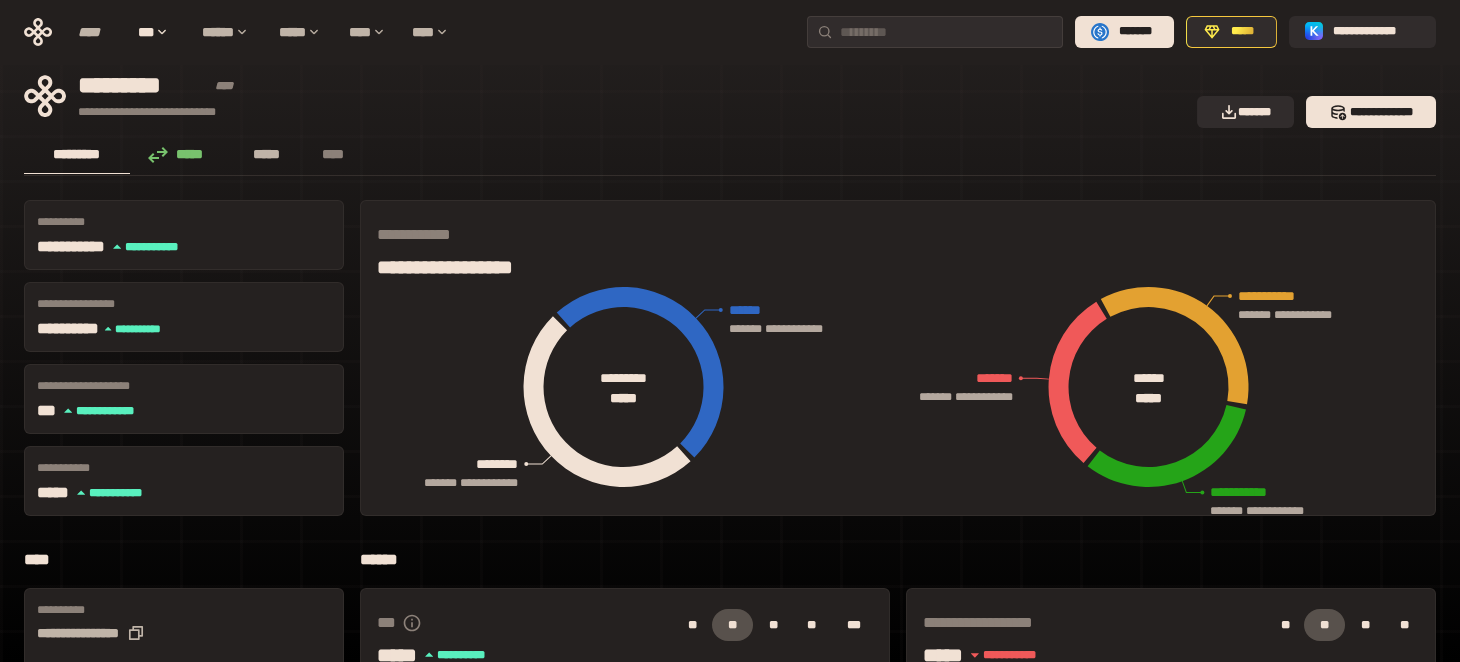 click on "*****" at bounding box center [267, 154] 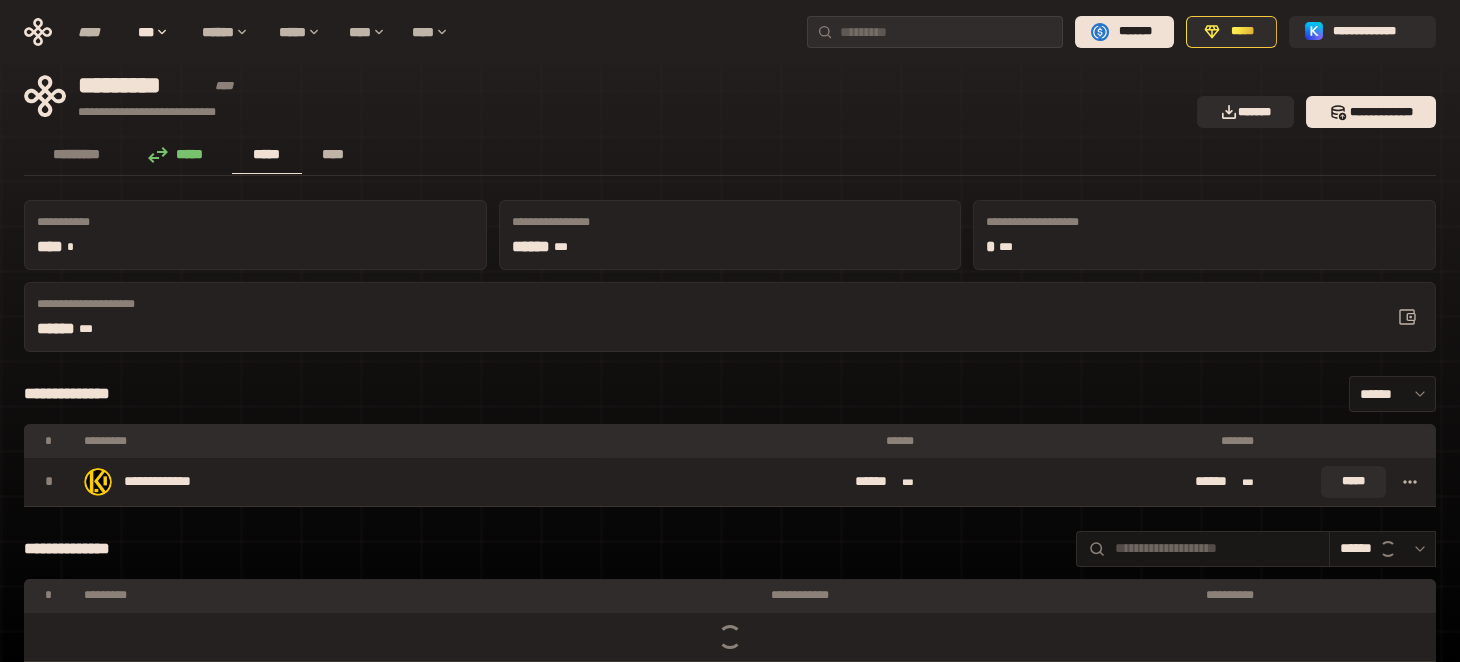 click on "****" at bounding box center (333, 154) 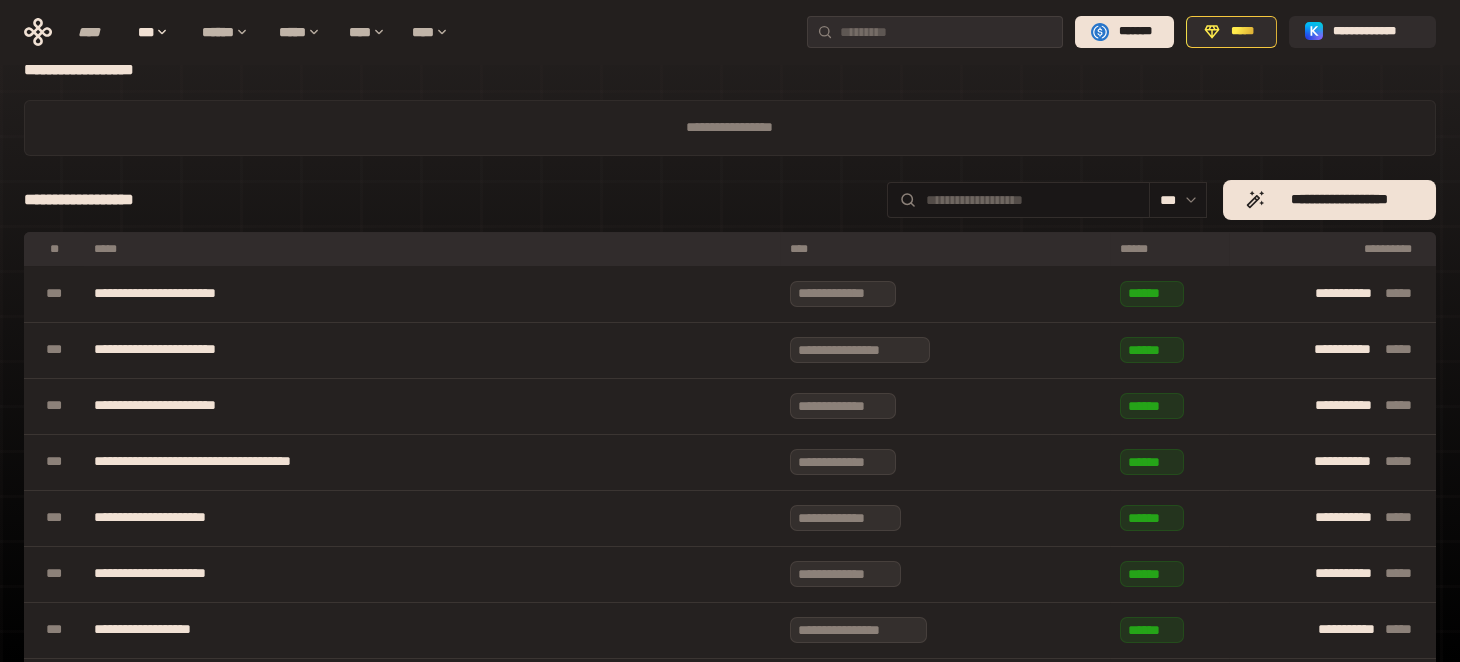 scroll, scrollTop: 0, scrollLeft: 0, axis: both 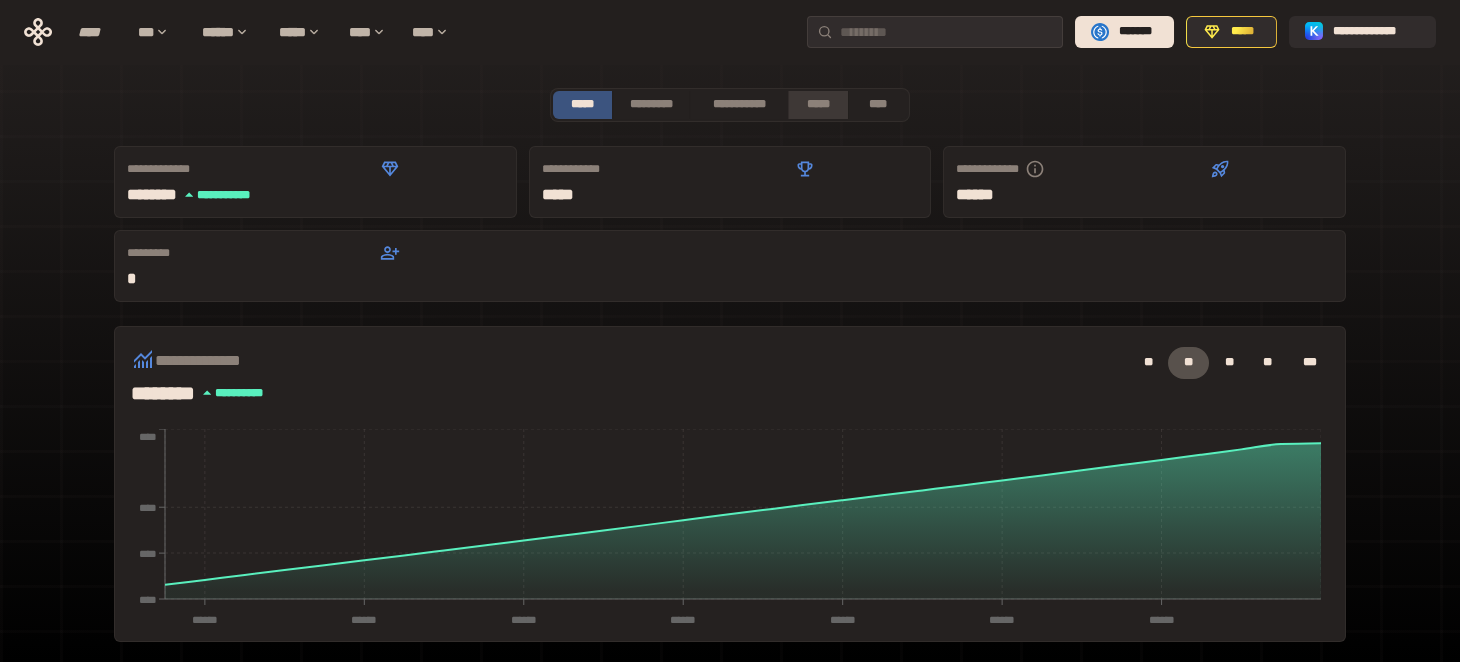 click on "*****" at bounding box center (818, 105) 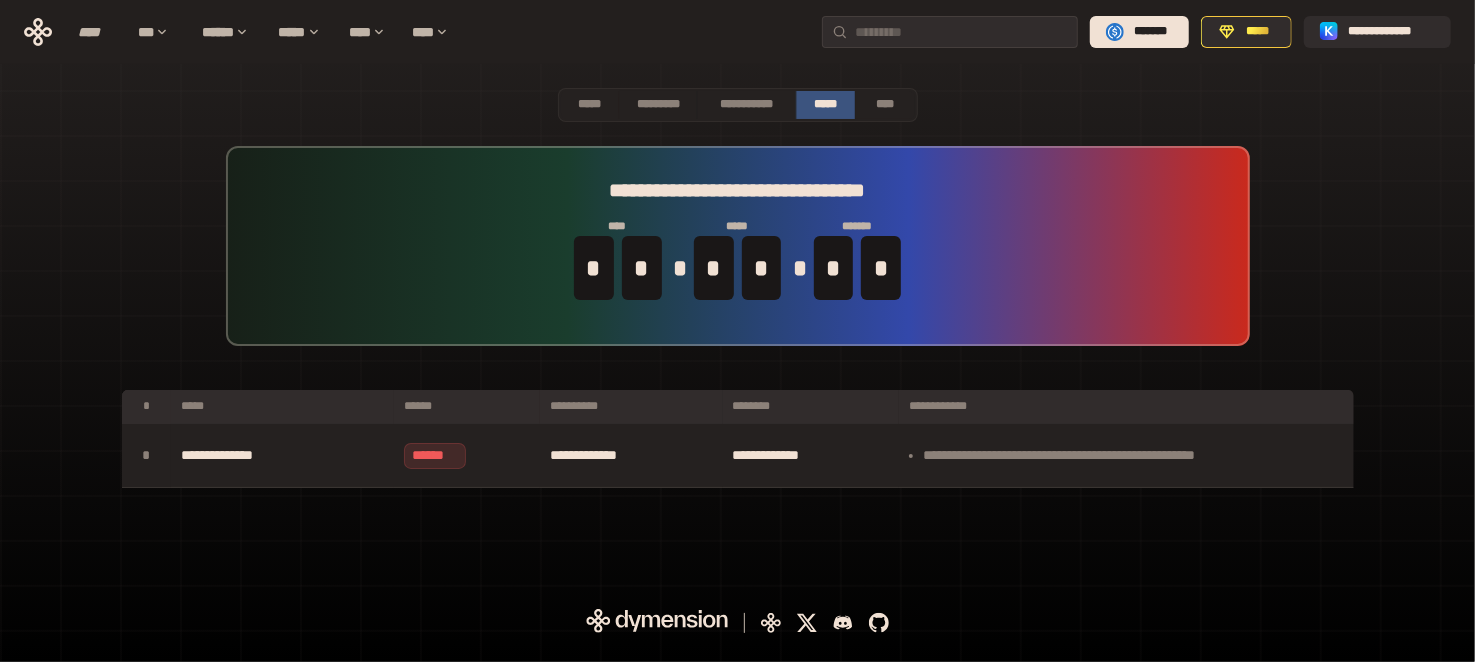 drag, startPoint x: 1362, startPoint y: 164, endPoint x: 1345, endPoint y: 197, distance: 37.12142 